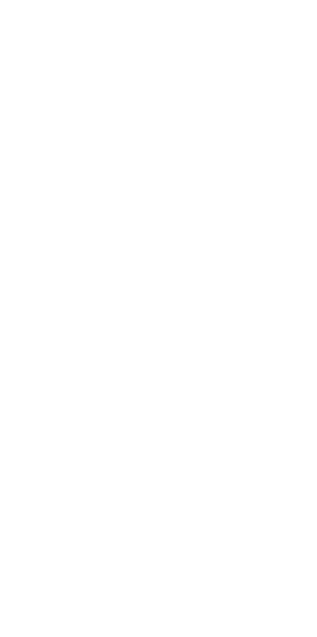 scroll, scrollTop: 0, scrollLeft: 0, axis: both 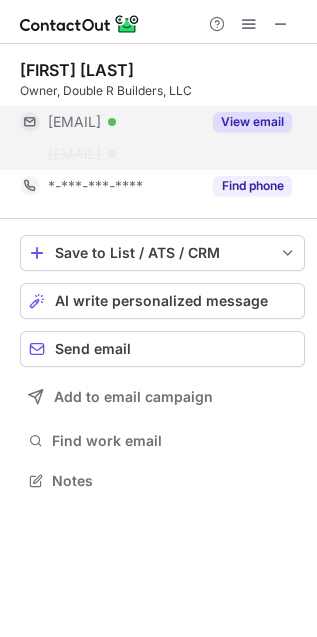 click on "View email" at bounding box center [252, 122] 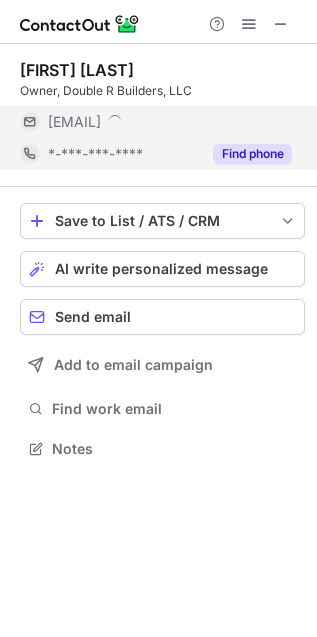 scroll, scrollTop: 435, scrollLeft: 317, axis: both 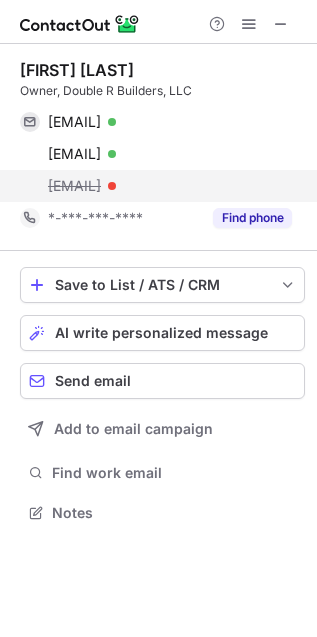 click on "[EMAIL]" at bounding box center [74, 186] 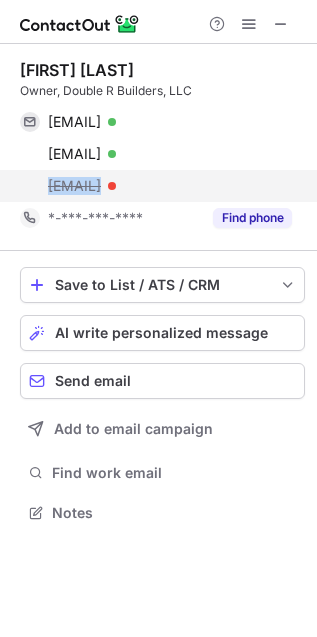 click on "george@doublerbuilders.com" at bounding box center (74, 186) 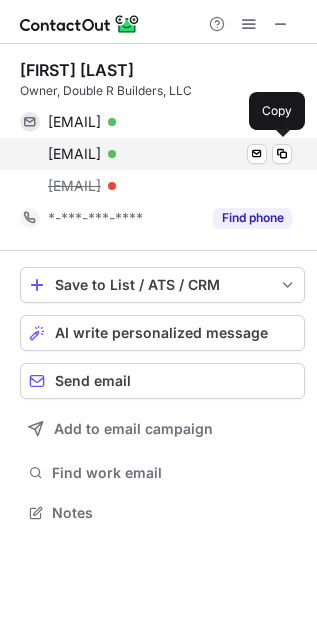 click on "george@doublerbuilders.com" at bounding box center [74, 154] 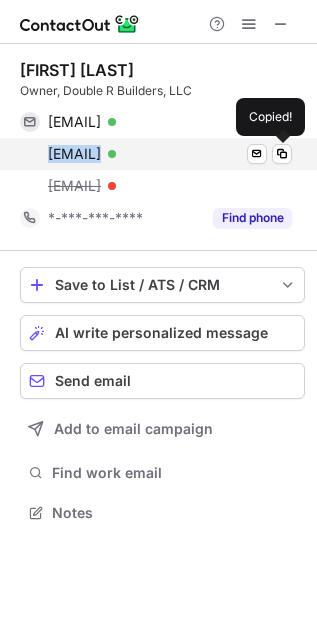 click on "george@doublerbuilders.com" at bounding box center (74, 154) 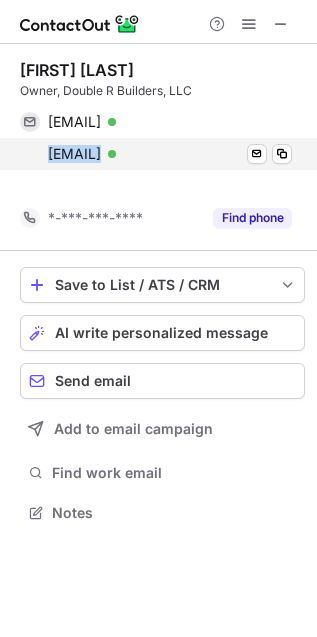 scroll, scrollTop: 467, scrollLeft: 317, axis: both 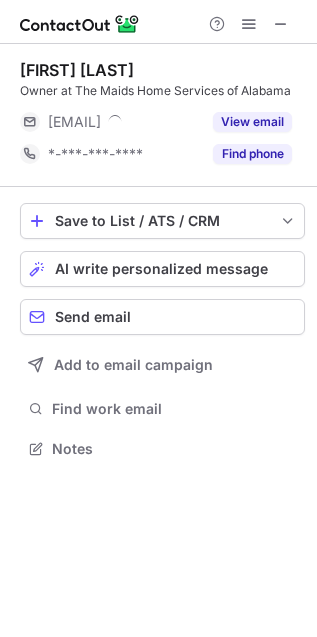click on "Owner at The Maids Home Services of Alabama" at bounding box center (162, 91) 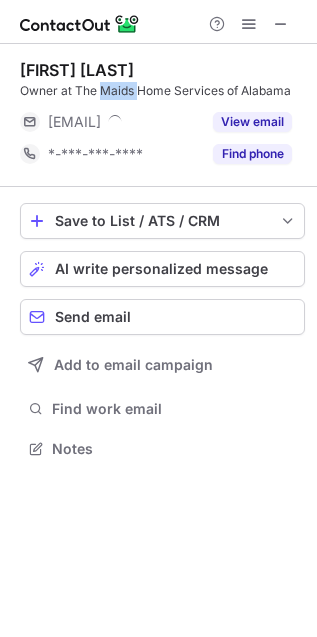 click on "Owner at The Maids Home Services of Alabama" at bounding box center [162, 91] 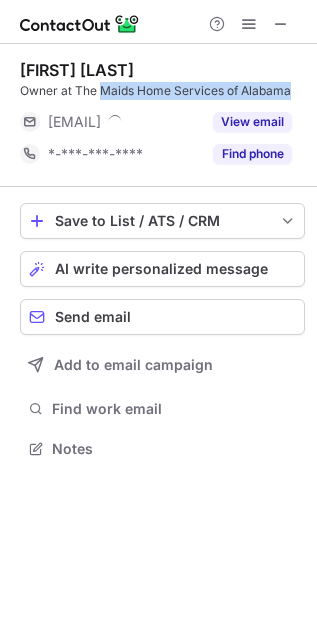 copy on "Maids Home Services of Alabama" 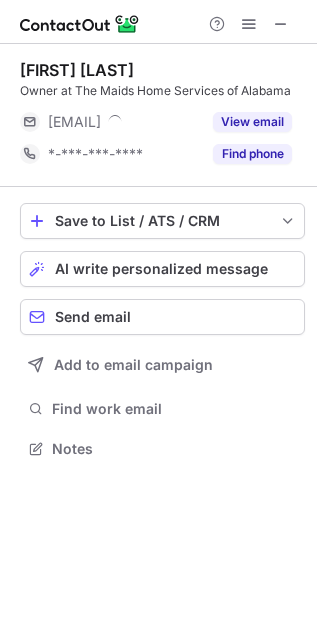 click on "Owner at The Maids Home Services of Alabama" at bounding box center [162, 91] 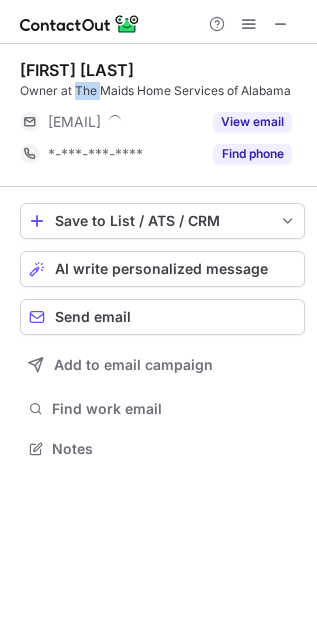 drag, startPoint x: 80, startPoint y: 90, endPoint x: 245, endPoint y: 82, distance: 165.19383 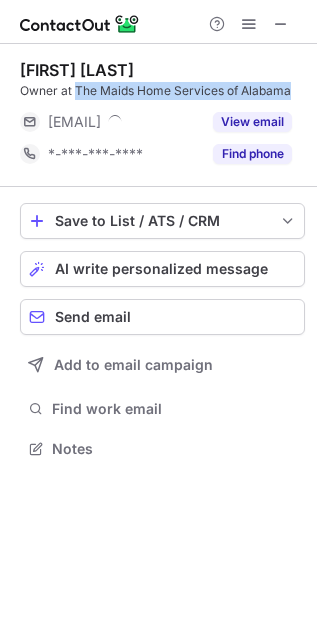 drag, startPoint x: 245, startPoint y: 82, endPoint x: 273, endPoint y: 83, distance: 28.01785 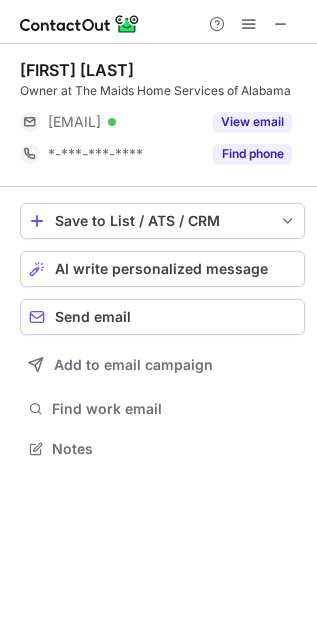 click on "Kathy Senseman" at bounding box center (77, 70) 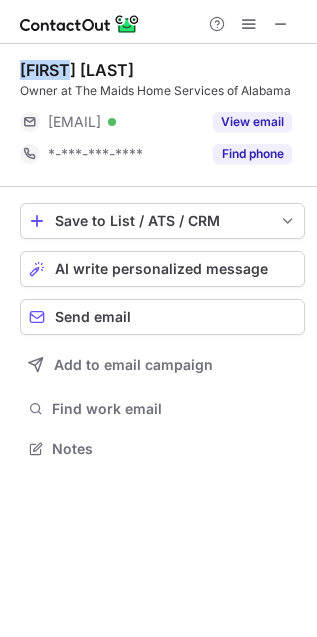 click on "Kathy Senseman" at bounding box center (77, 70) 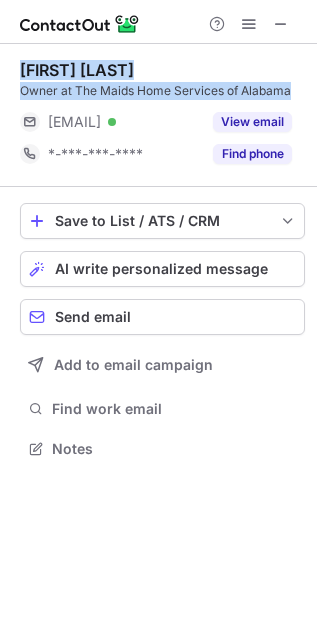 click on "Owner at The Maids Home Services of Alabama" at bounding box center [162, 91] 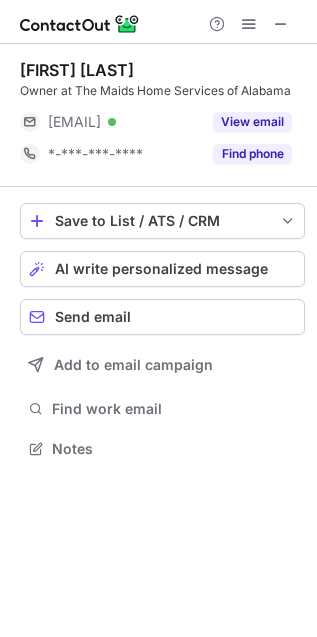 click on "Owner at The Maids Home Services of Alabama" at bounding box center (162, 91) 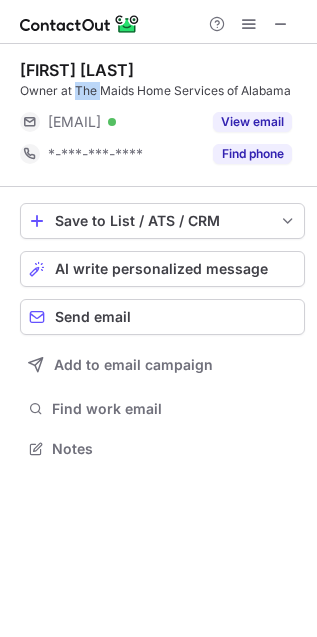 drag, startPoint x: 85, startPoint y: 91, endPoint x: 234, endPoint y: 95, distance: 149.05368 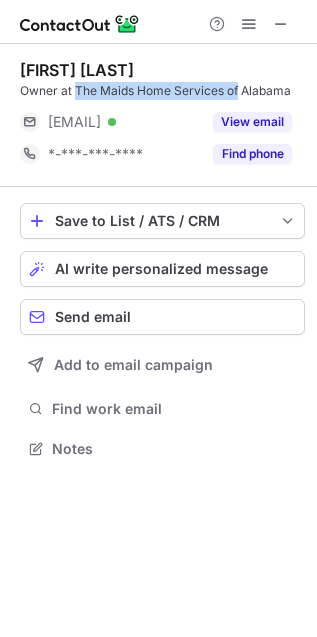 click on "Owner at The Maids Home Services of Alabama" at bounding box center [162, 91] 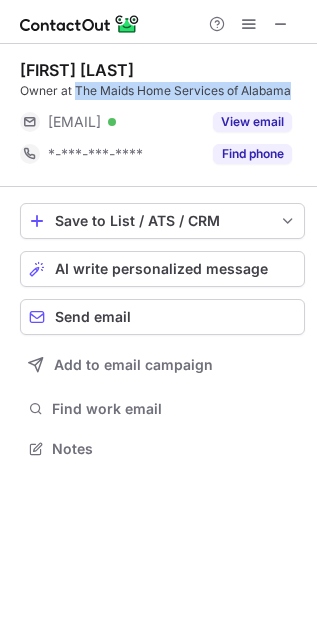 click on "Owner at The Maids Home Services of Alabama" at bounding box center [162, 91] 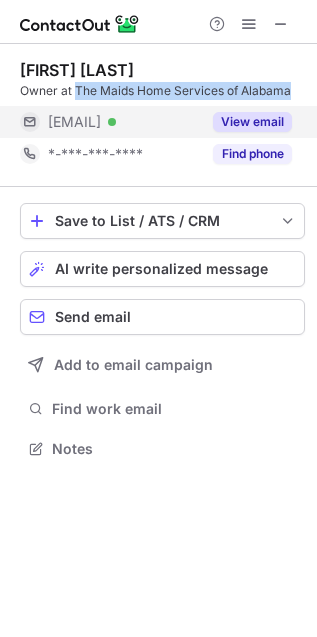 click on "View email" at bounding box center (252, 122) 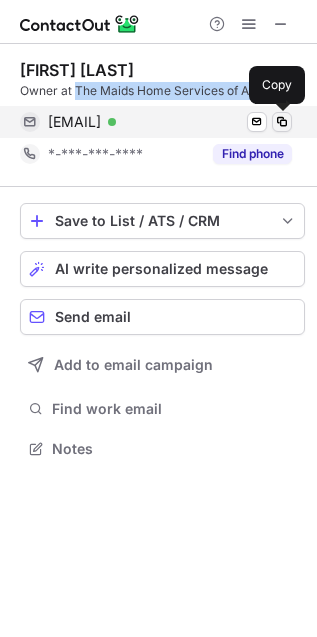 click at bounding box center [282, 122] 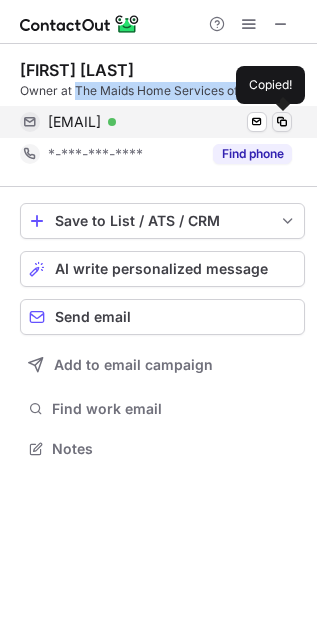 type 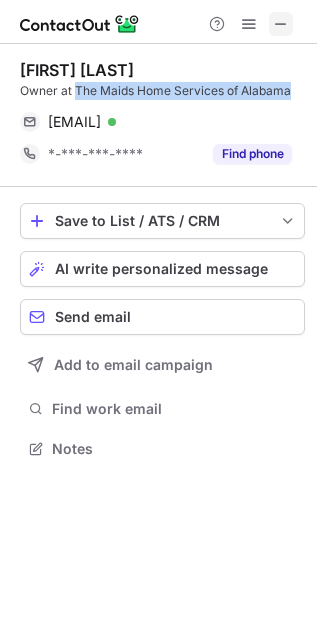 click at bounding box center (281, 24) 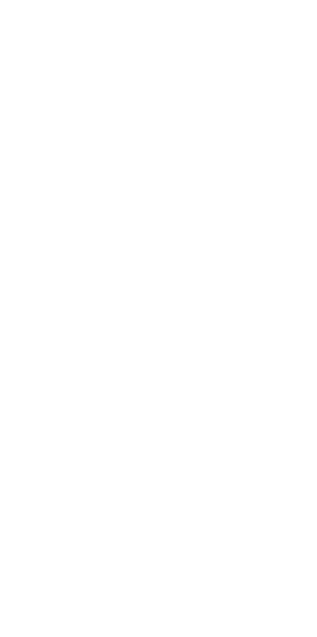 scroll, scrollTop: 0, scrollLeft: 0, axis: both 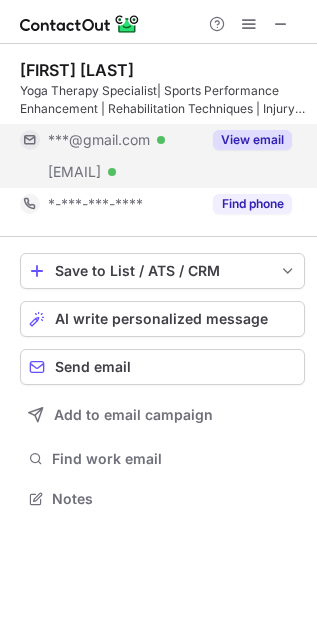 click on "View email" at bounding box center [246, 140] 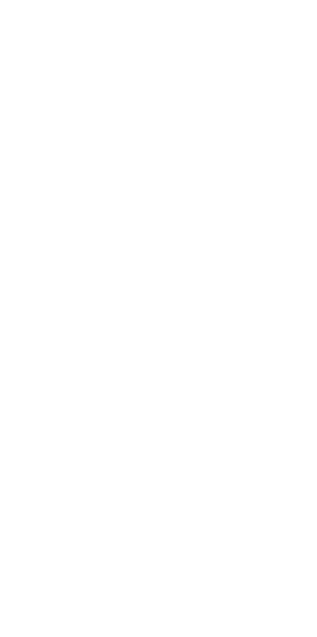 scroll, scrollTop: 0, scrollLeft: 0, axis: both 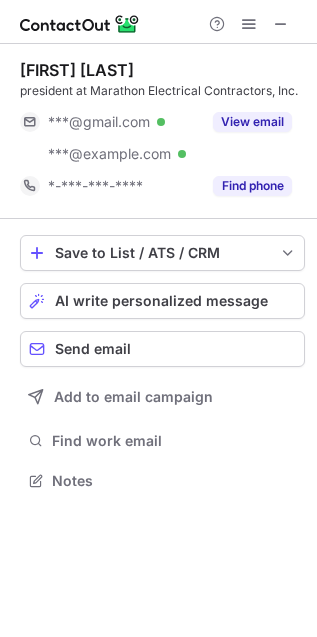 click on "[FIRST] [LAST]" at bounding box center (77, 70) 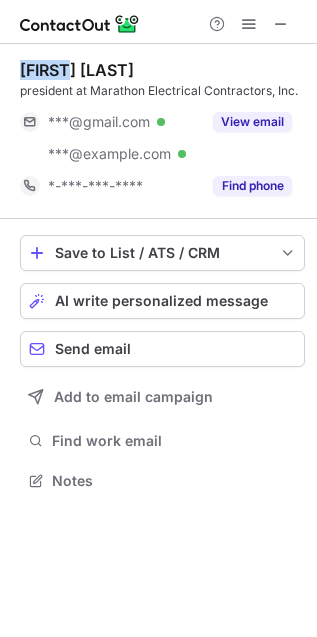 click on "Larry Argo" at bounding box center (77, 70) 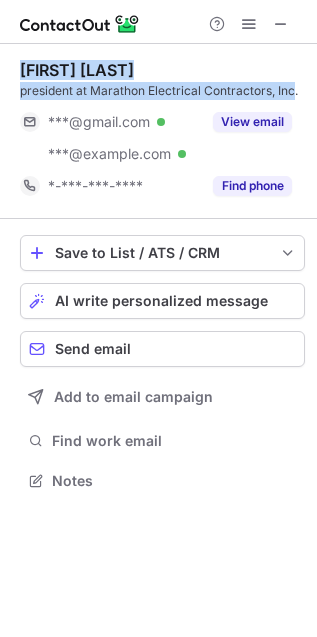 click on "president at Marathon Electrical Contractors, Inc." at bounding box center [162, 91] 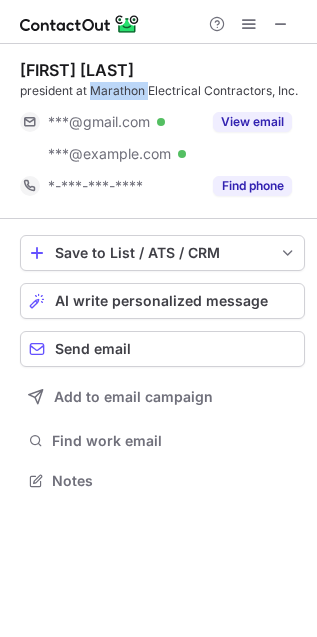 drag, startPoint x: 99, startPoint y: 86, endPoint x: 161, endPoint y: 91, distance: 62.201286 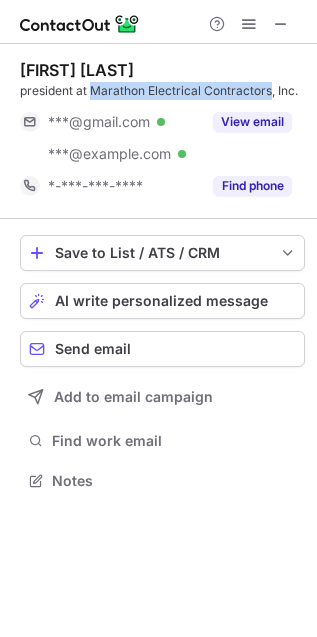 click on "president at Marathon Electrical Contractors, Inc." at bounding box center [162, 91] 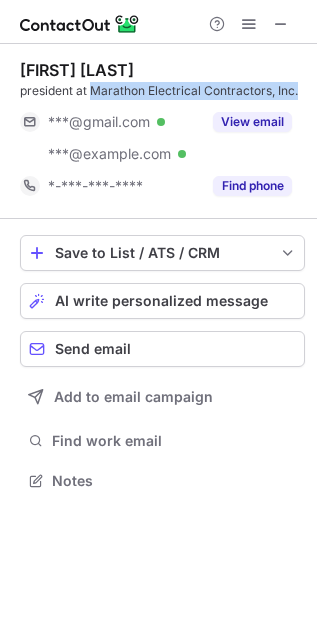 click on "president at Marathon Electrical Contractors, Inc." at bounding box center (162, 91) 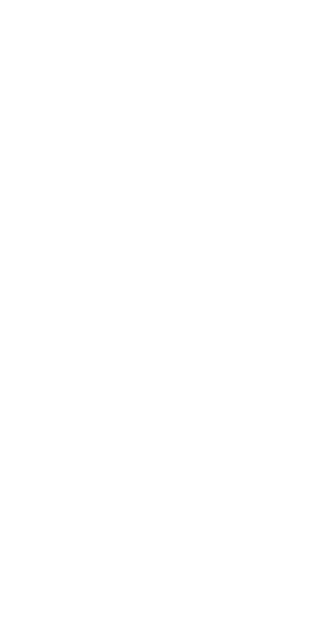 scroll, scrollTop: 0, scrollLeft: 0, axis: both 